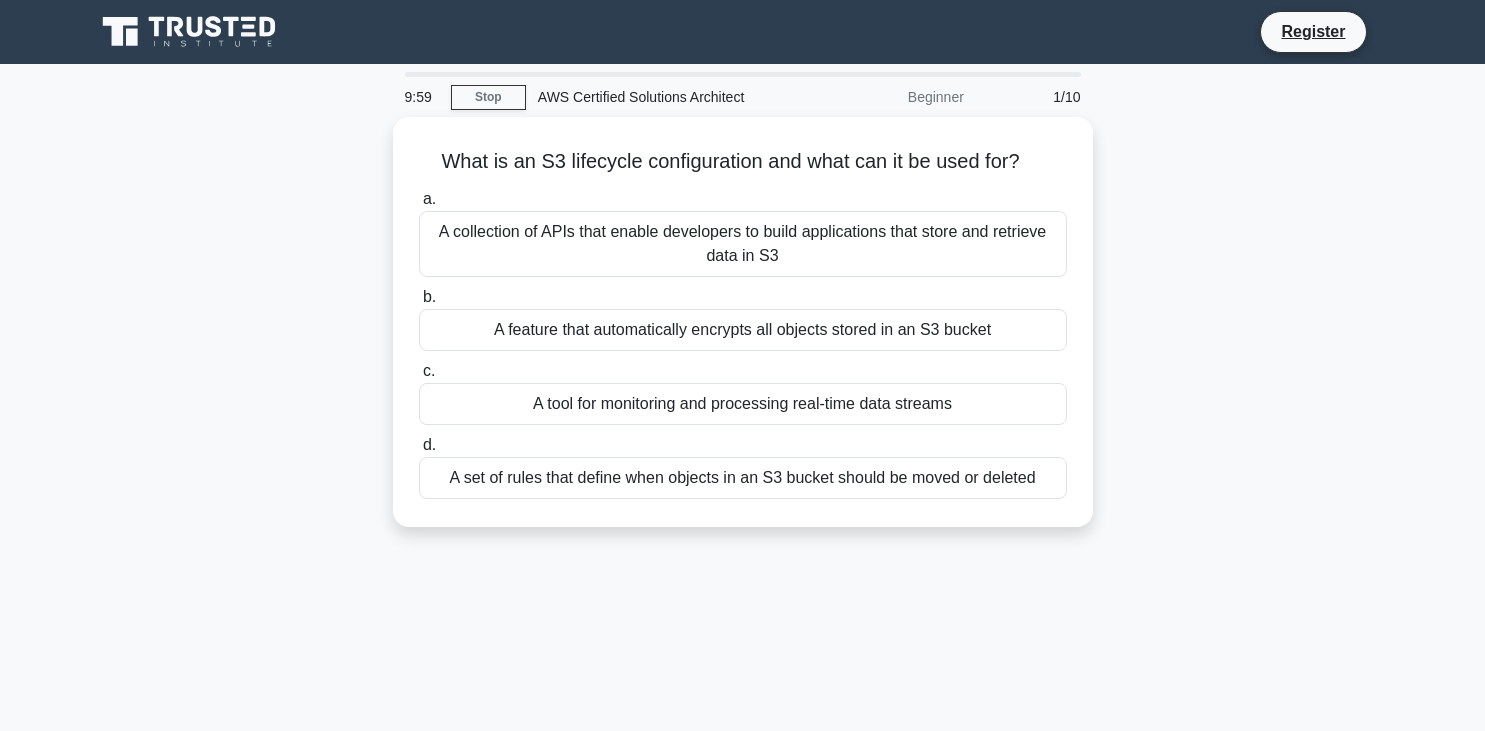 scroll, scrollTop: 0, scrollLeft: 0, axis: both 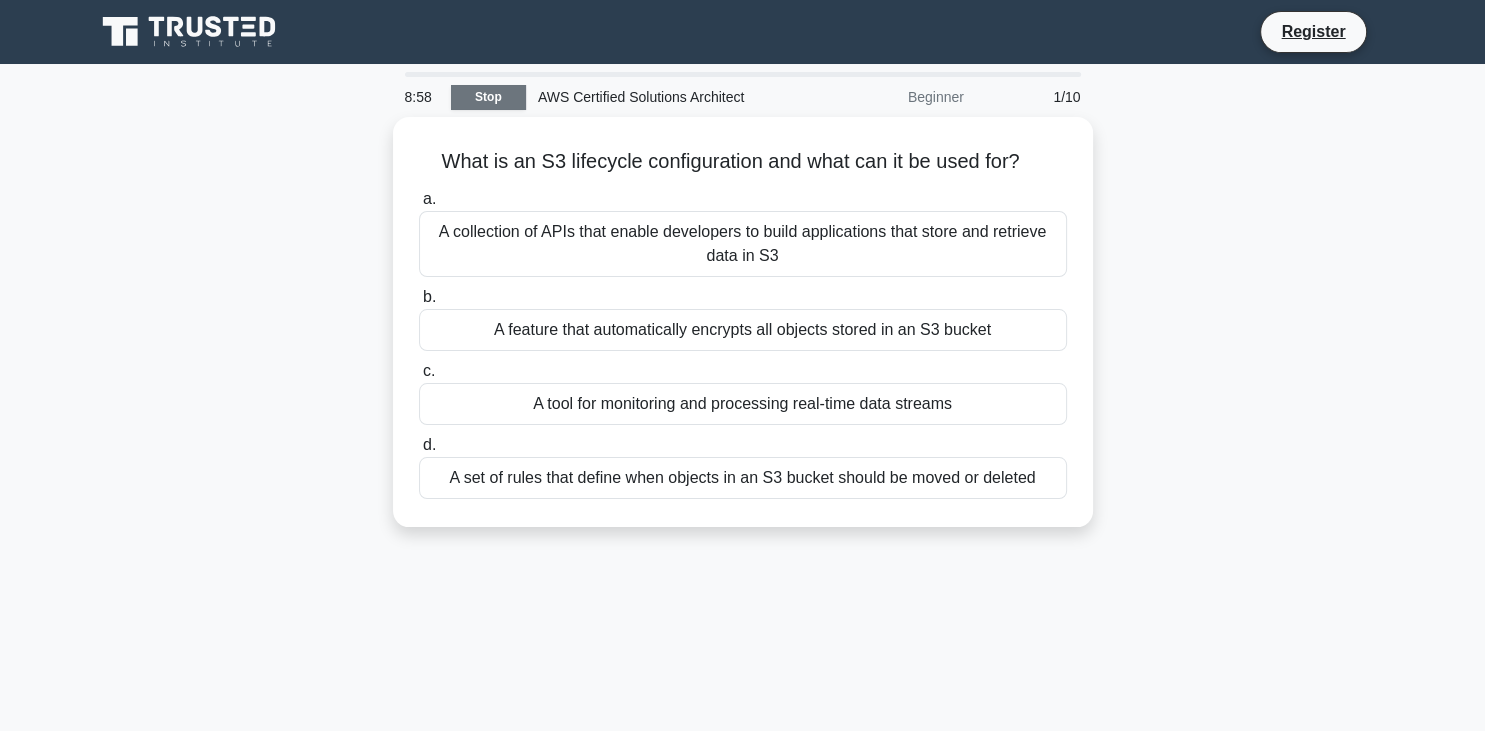 click on "Stop" at bounding box center (488, 97) 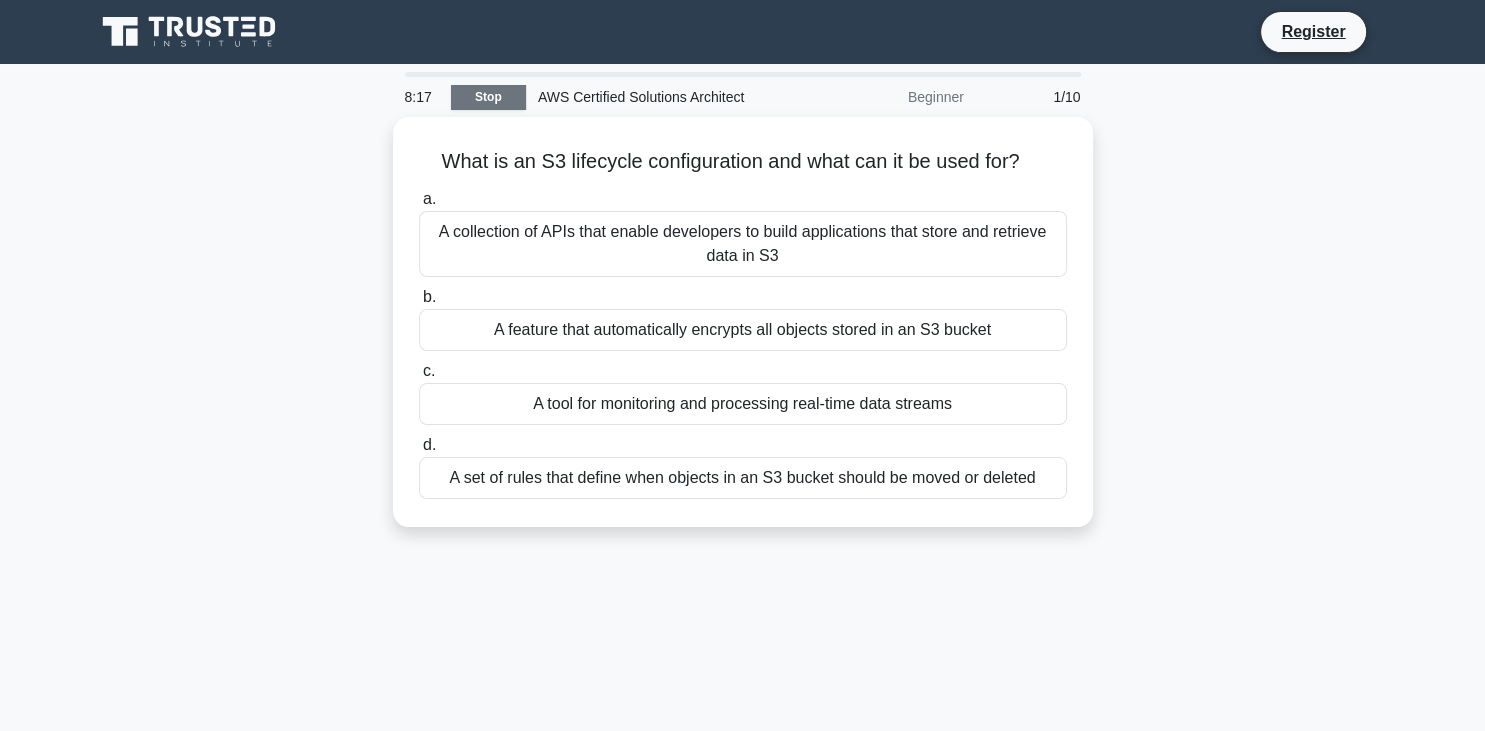 click on "Stop" at bounding box center [488, 97] 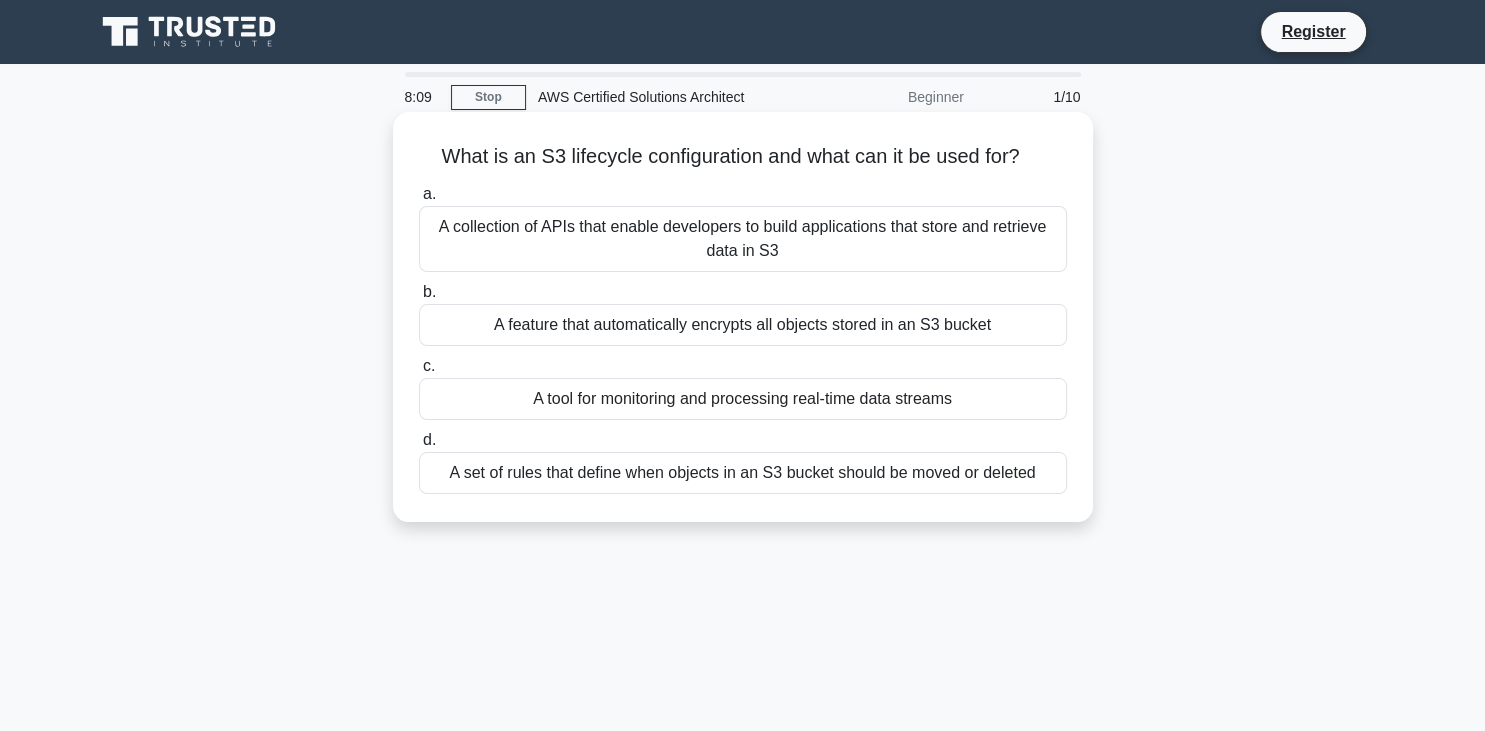 click on "A set of rules that define when objects in an S3 bucket should be moved or deleted" at bounding box center [743, 473] 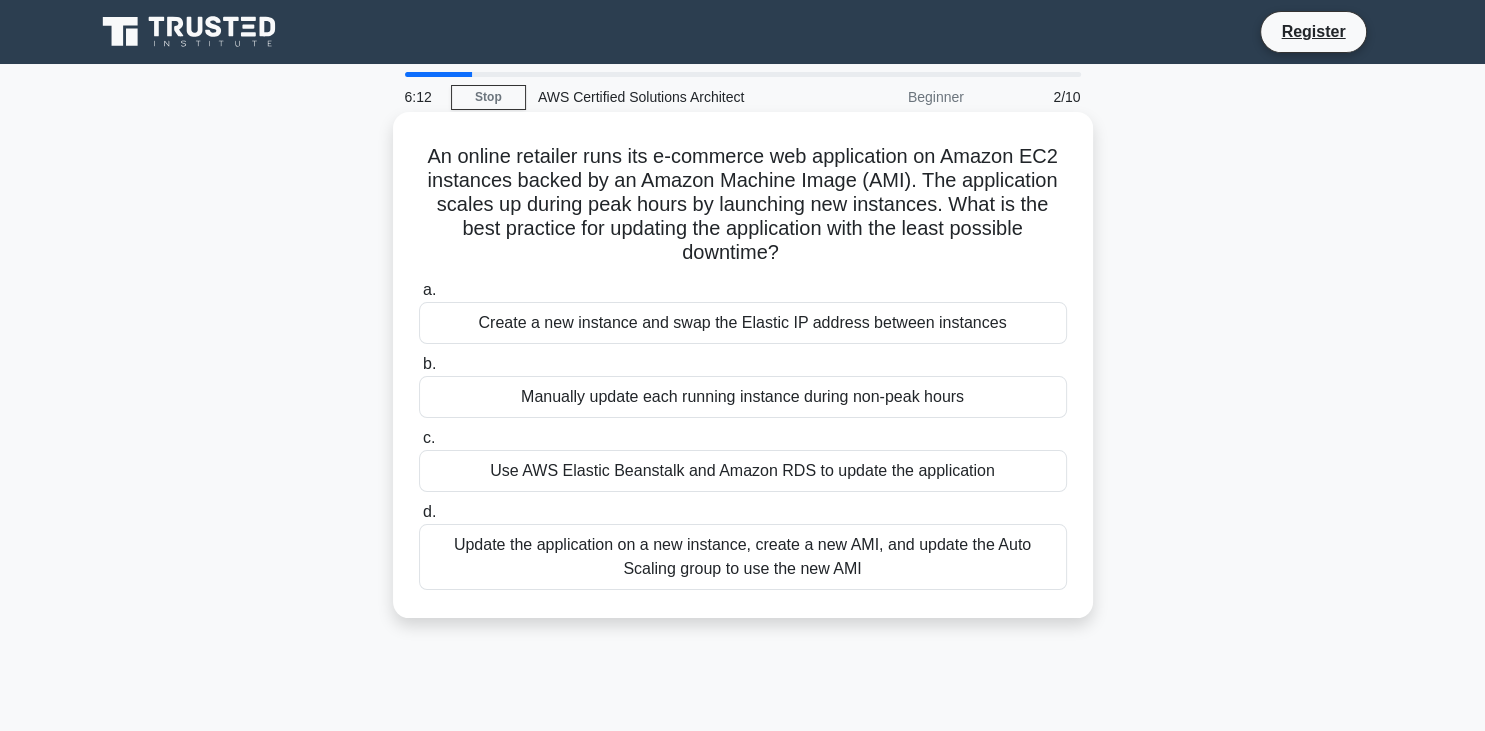 click on "Update the application on a new instance, create a new AMI, and update the Auto Scaling group to use the new AMI" at bounding box center (743, 557) 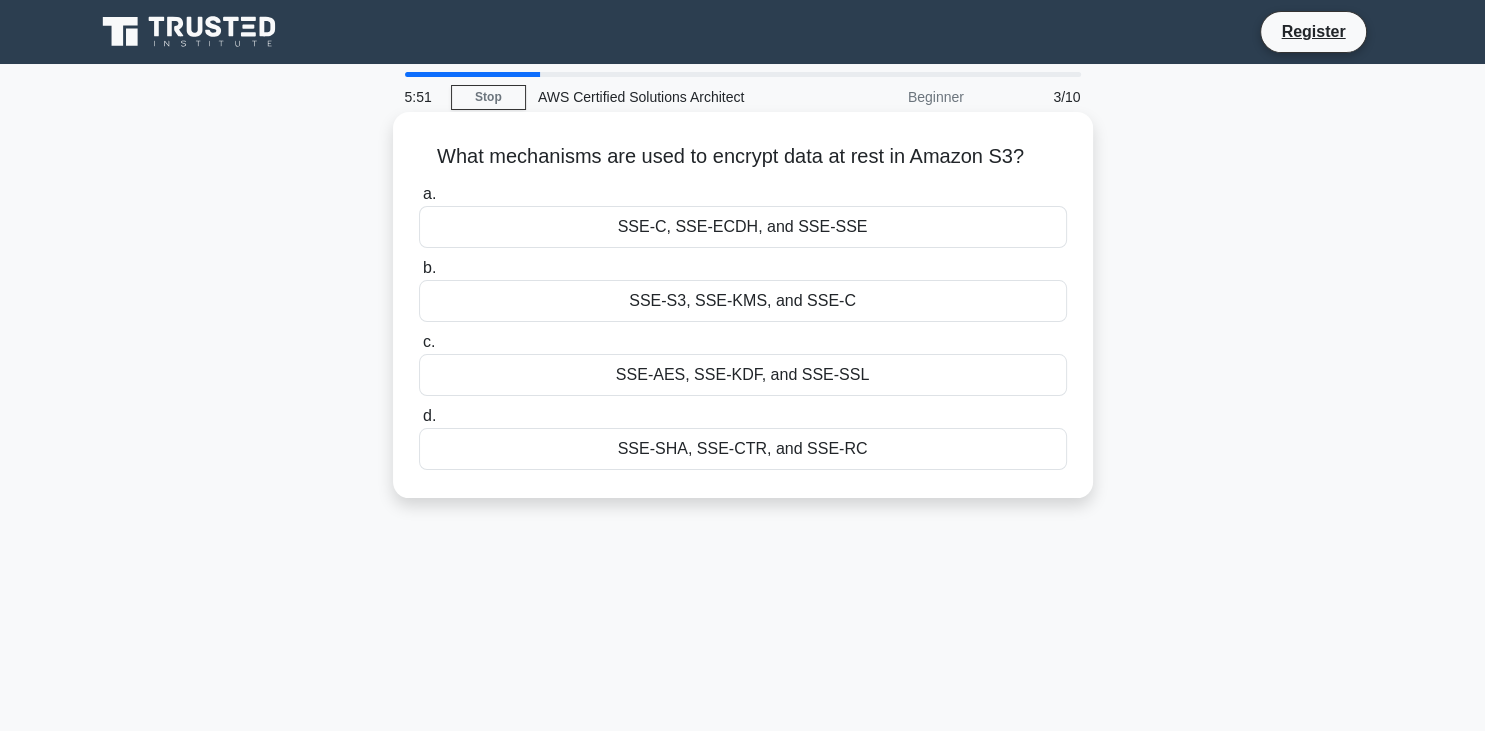 click on "SSE-S3, SSE-KMS, and SSE-C" at bounding box center [743, 301] 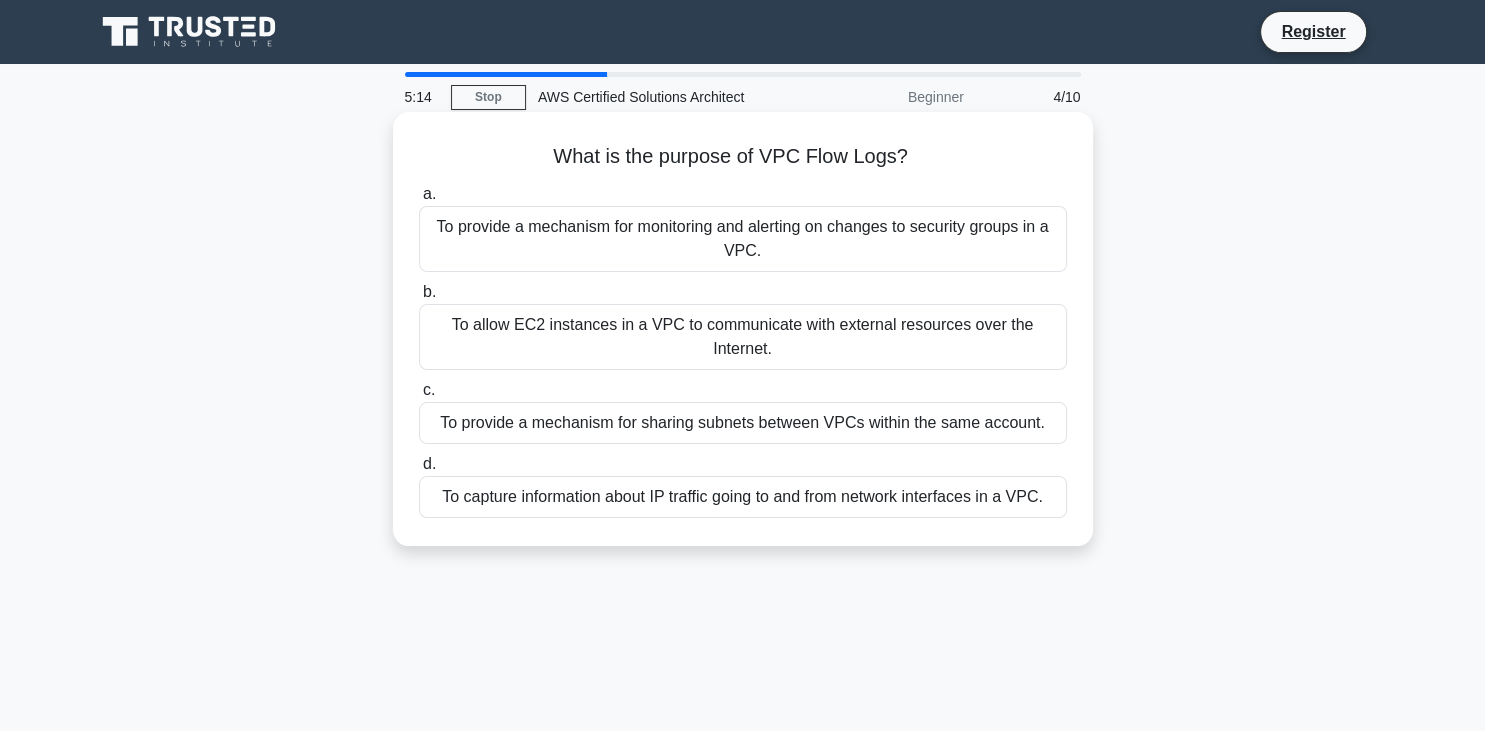 click on "To capture information about IP traffic going to and from network interfaces in a VPC." at bounding box center [743, 497] 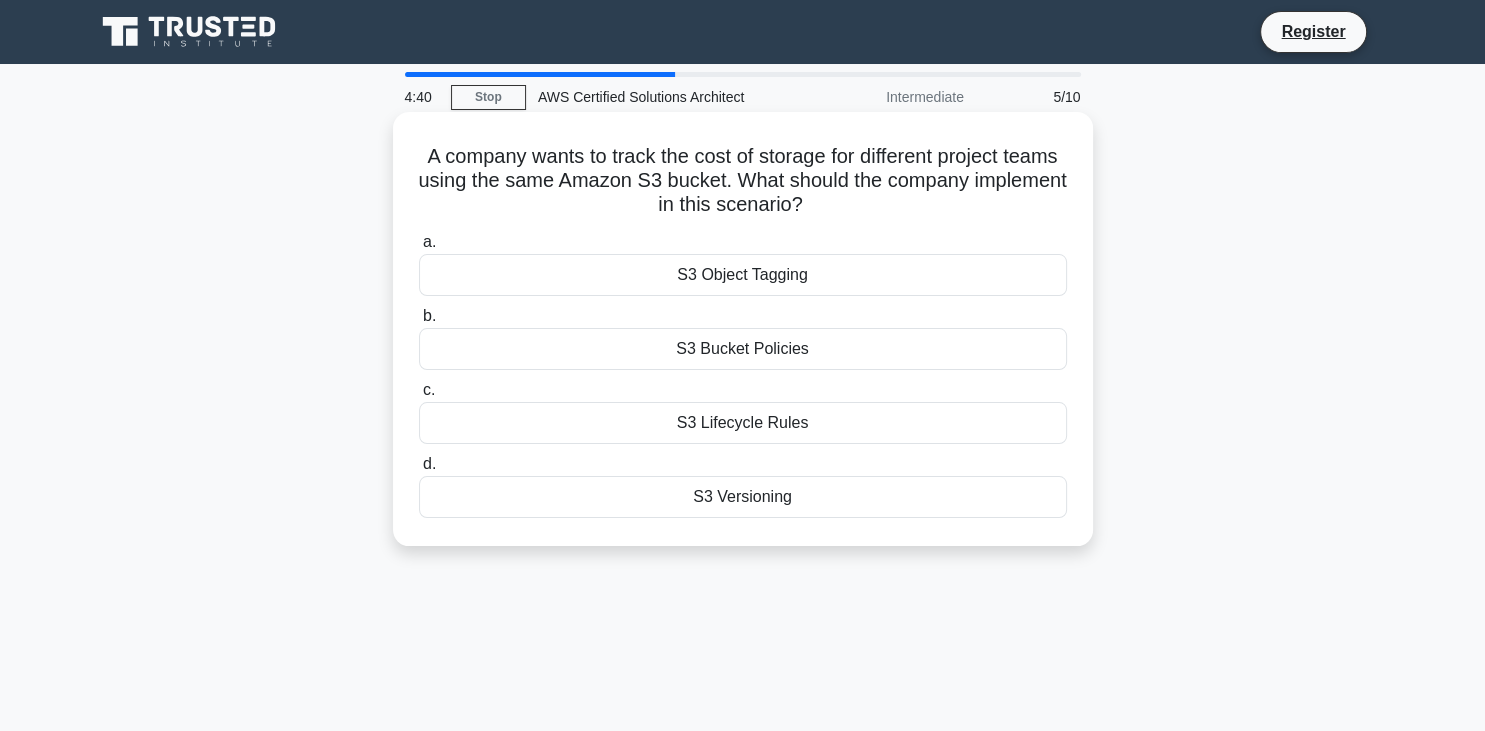 click on "S3 Object Tagging" at bounding box center [743, 275] 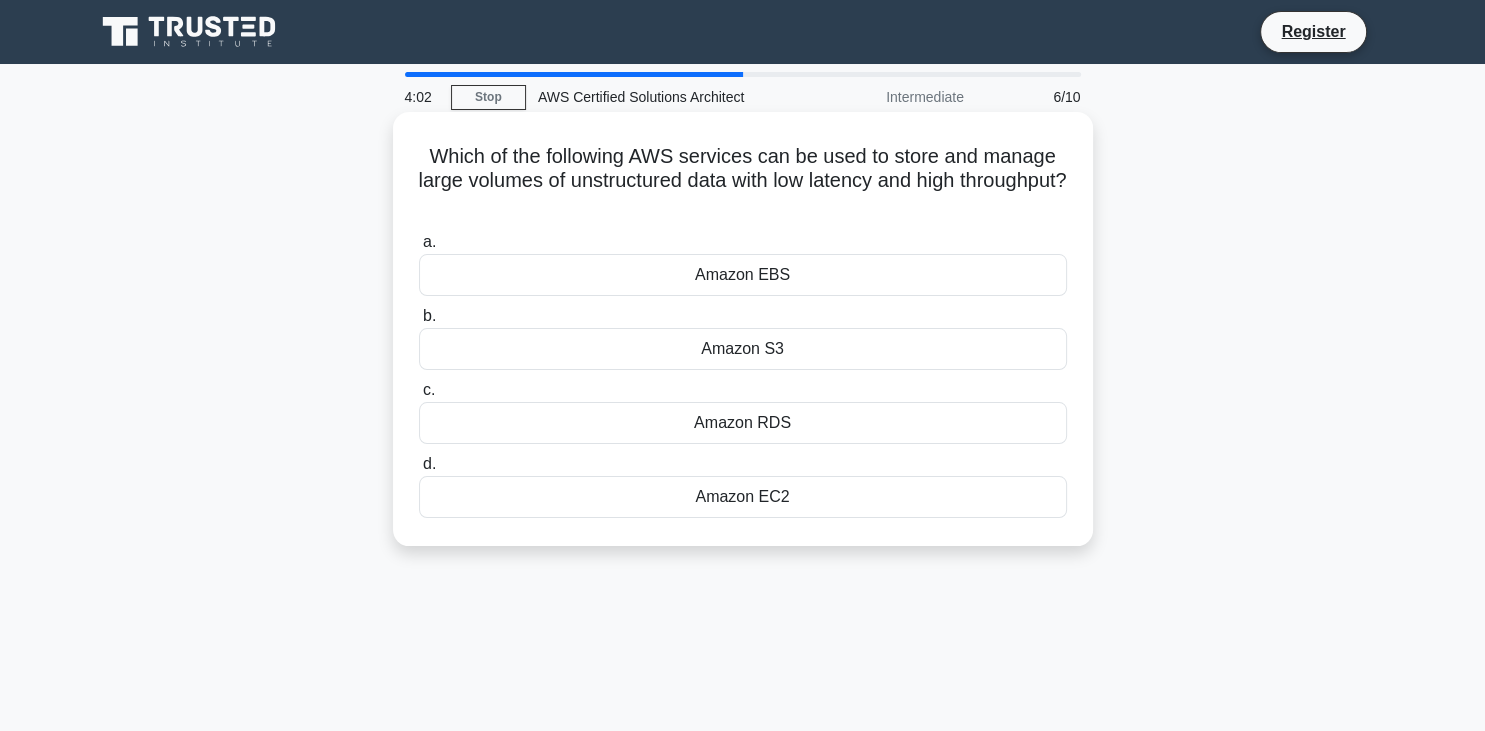 click on "Amazon S3" at bounding box center [743, 349] 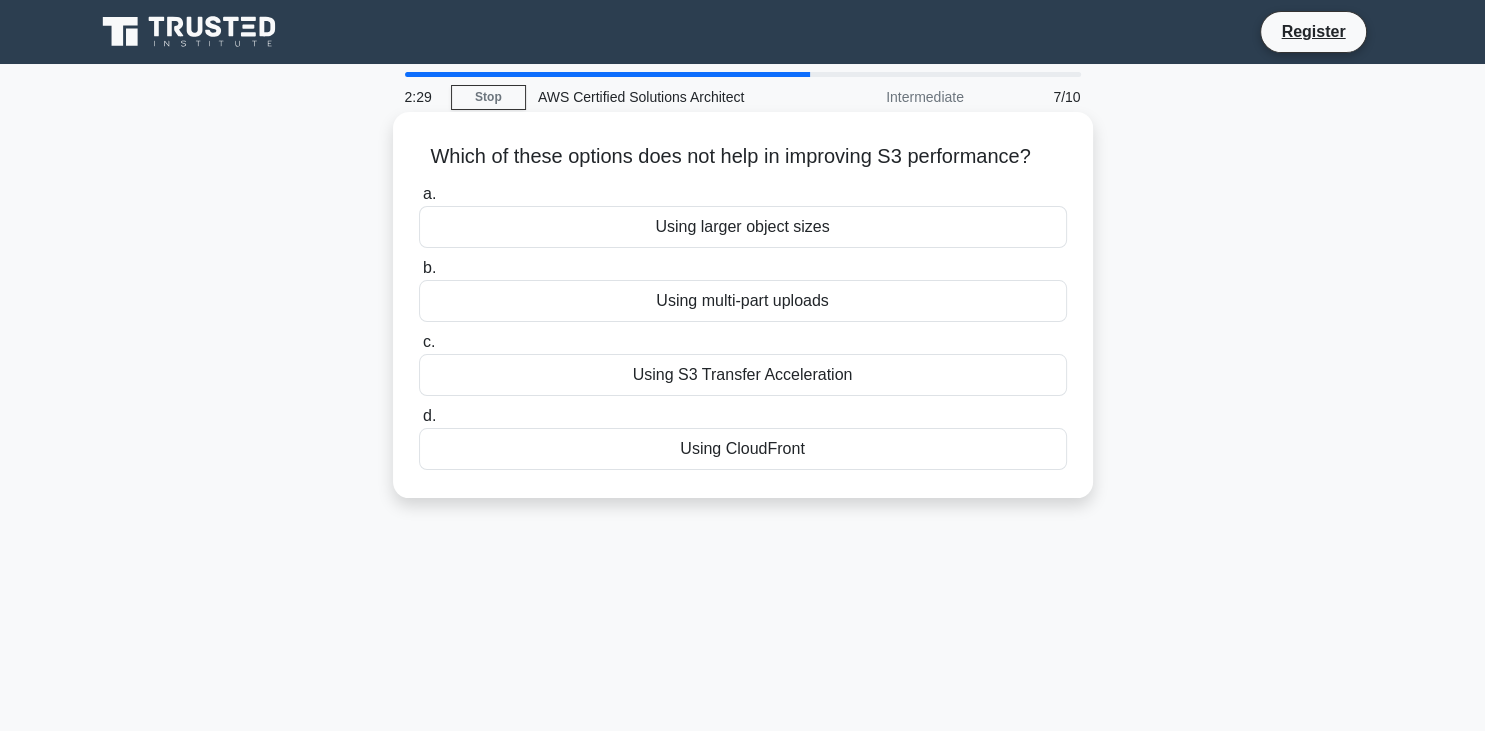 click on "Using larger object sizes" at bounding box center (743, 227) 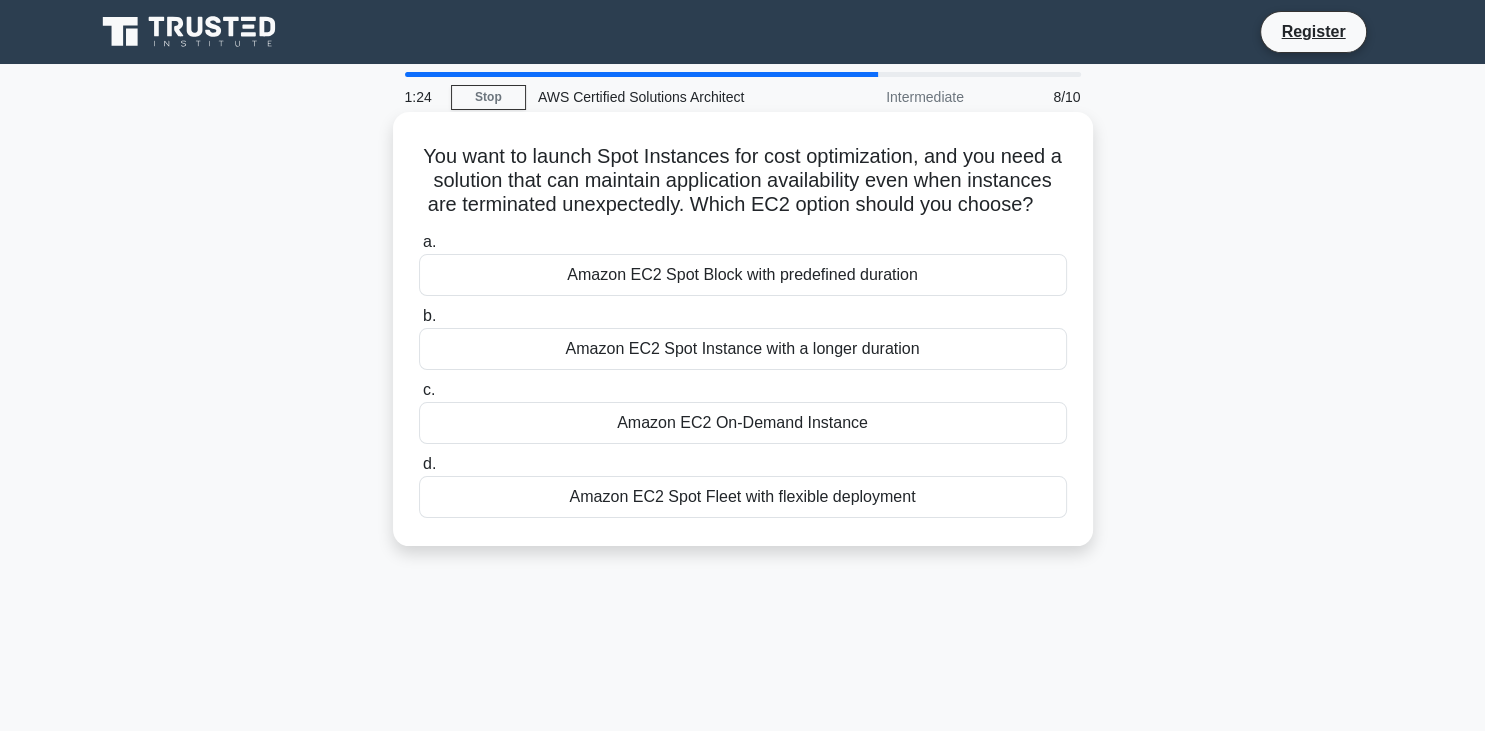 click on "Amazon EC2 Spot Block with predefined duration" at bounding box center [743, 275] 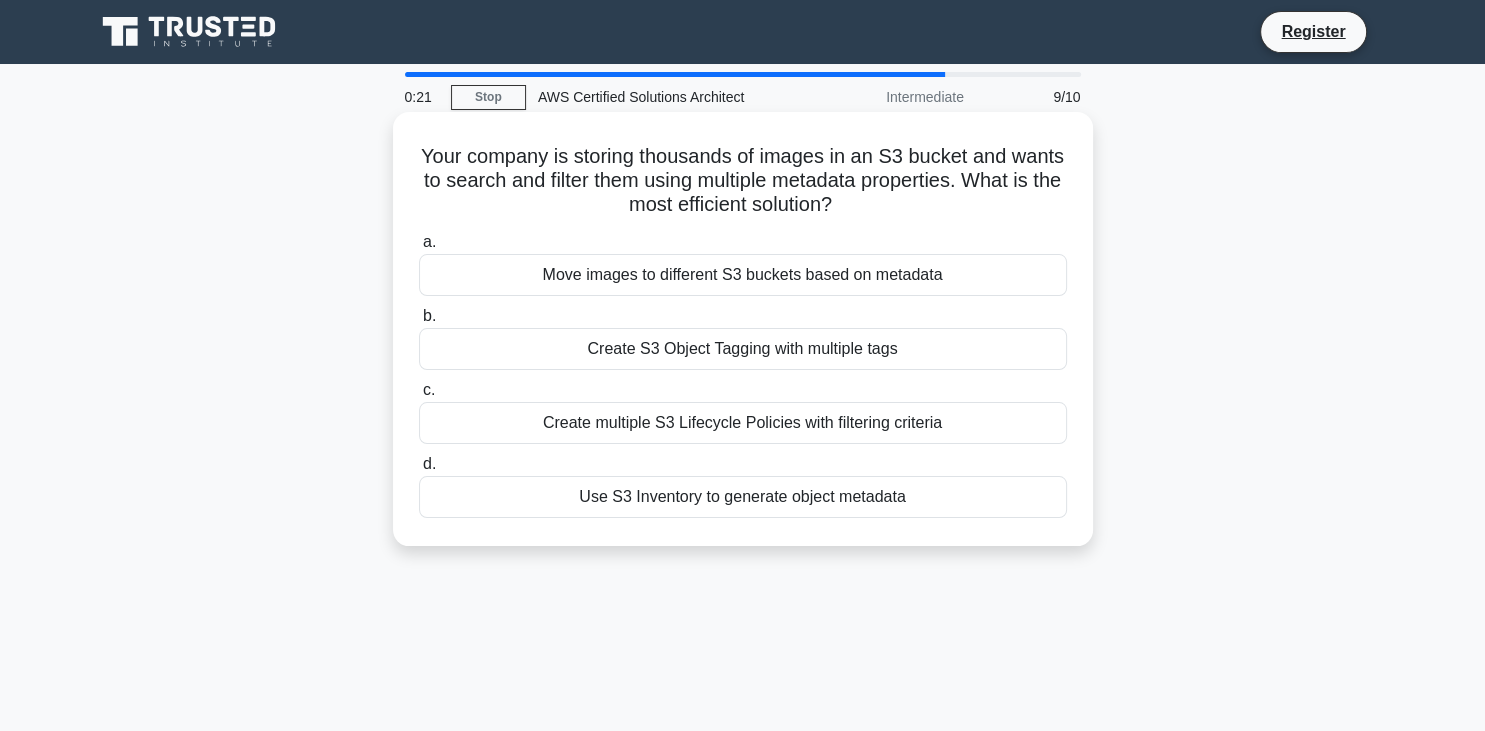 click on "Create S3 Object Tagging with multiple tags" at bounding box center (743, 349) 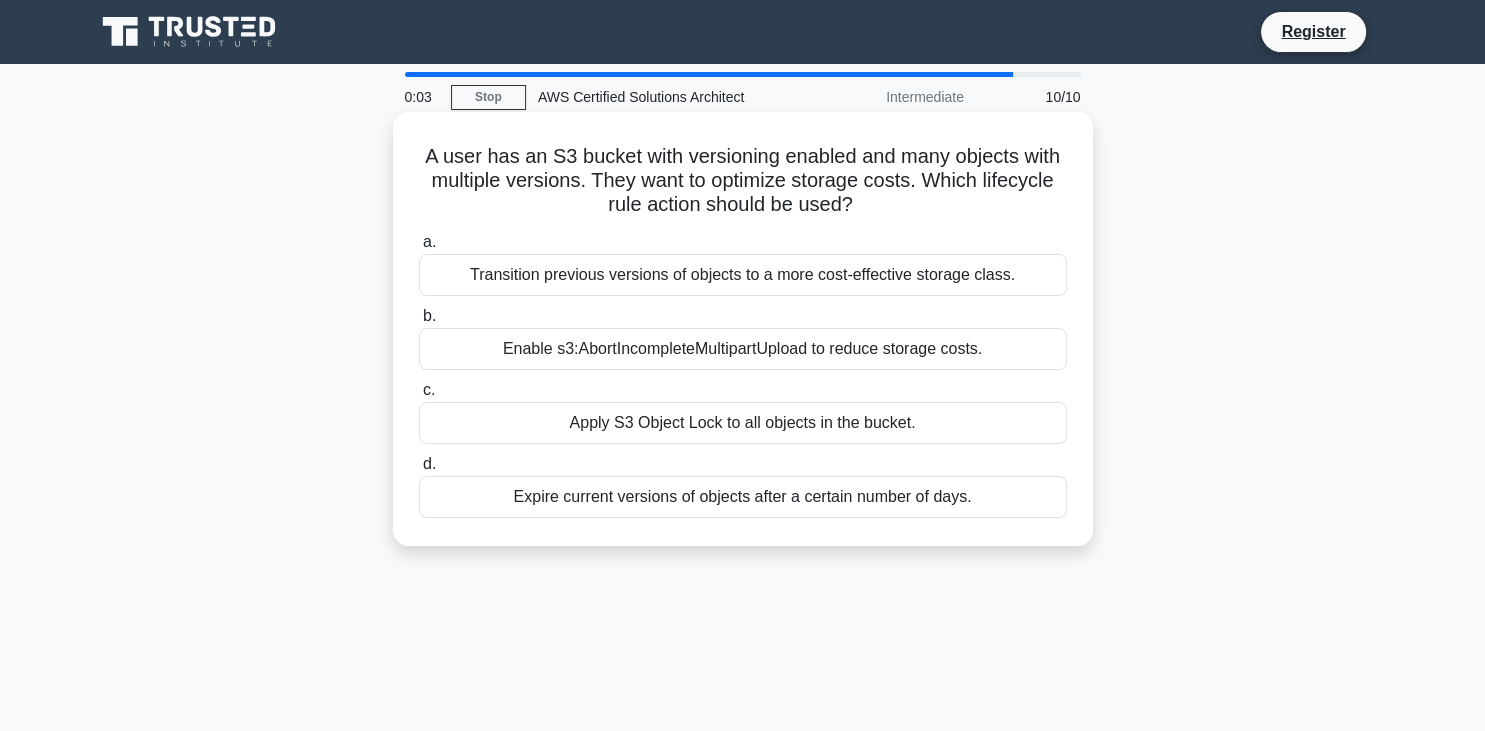 click on "Transition previous versions of objects to a more cost-effective storage class." at bounding box center [743, 275] 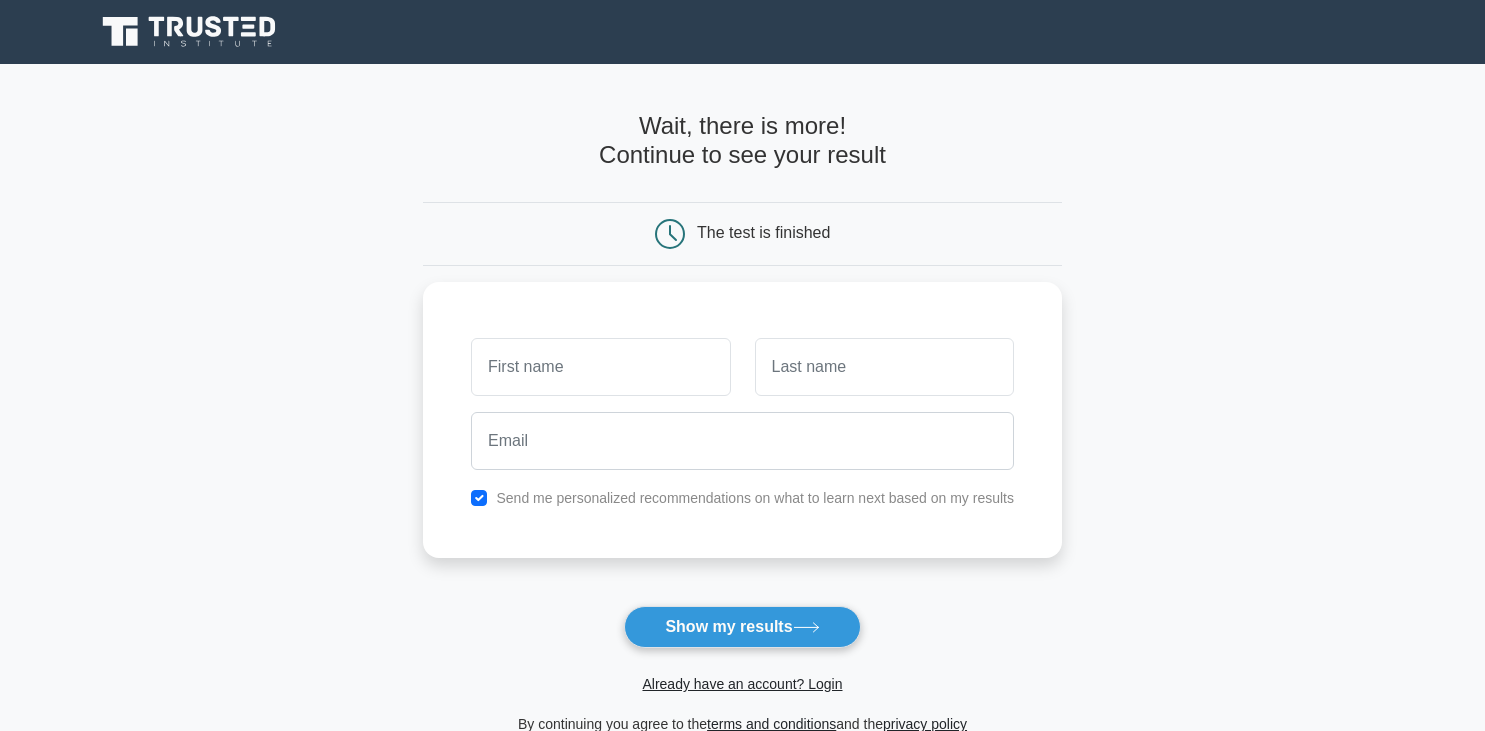 scroll, scrollTop: 0, scrollLeft: 0, axis: both 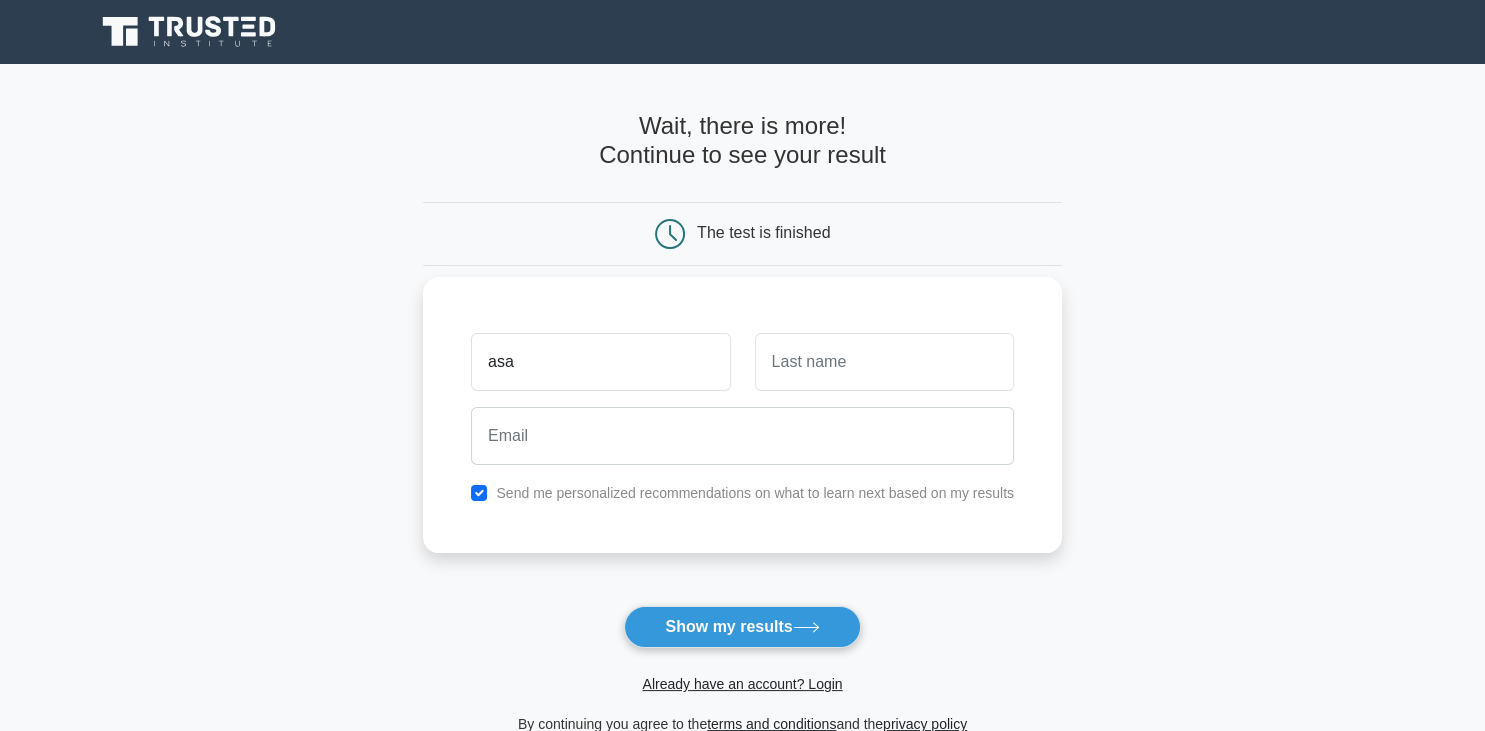 type on "asa" 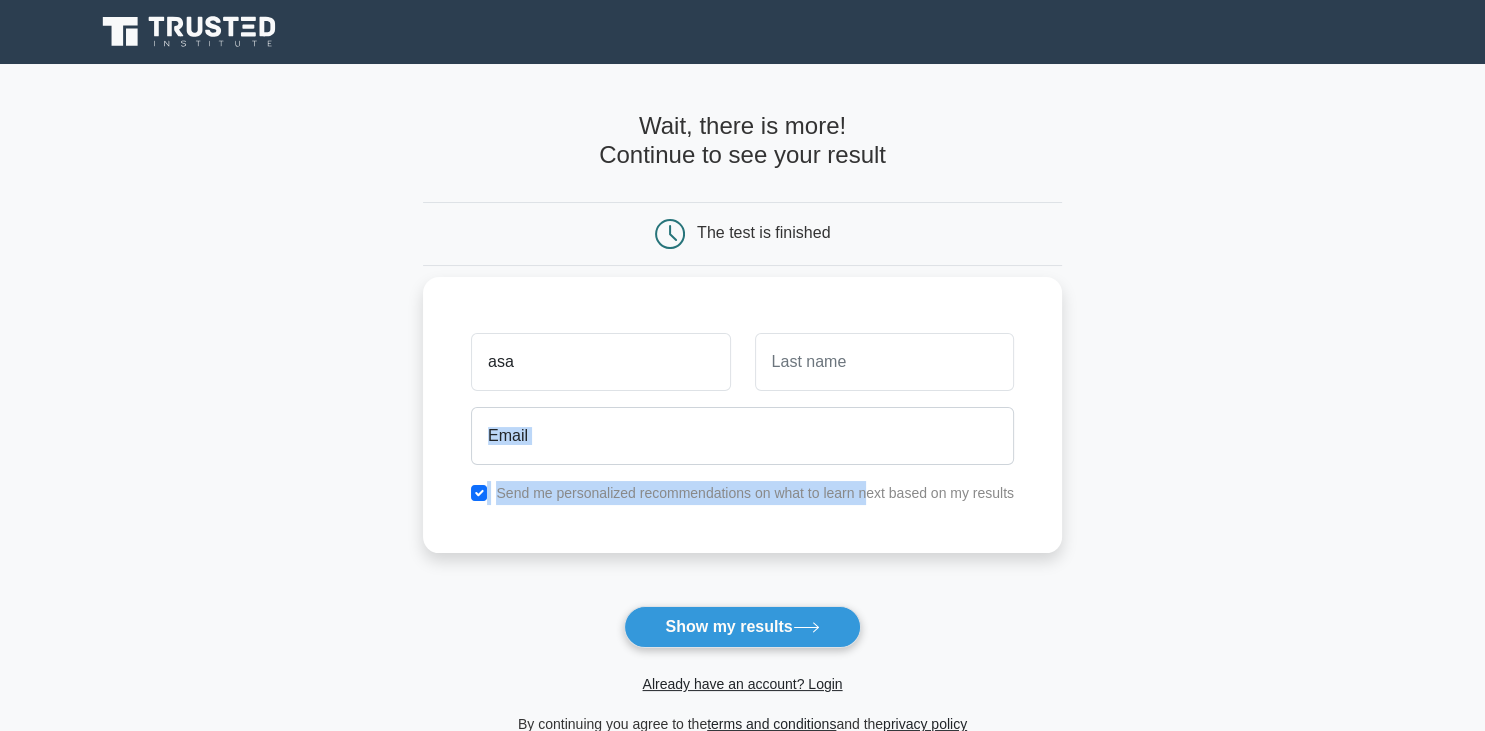 drag, startPoint x: 890, startPoint y: 450, endPoint x: 902, endPoint y: 423, distance: 29.546574 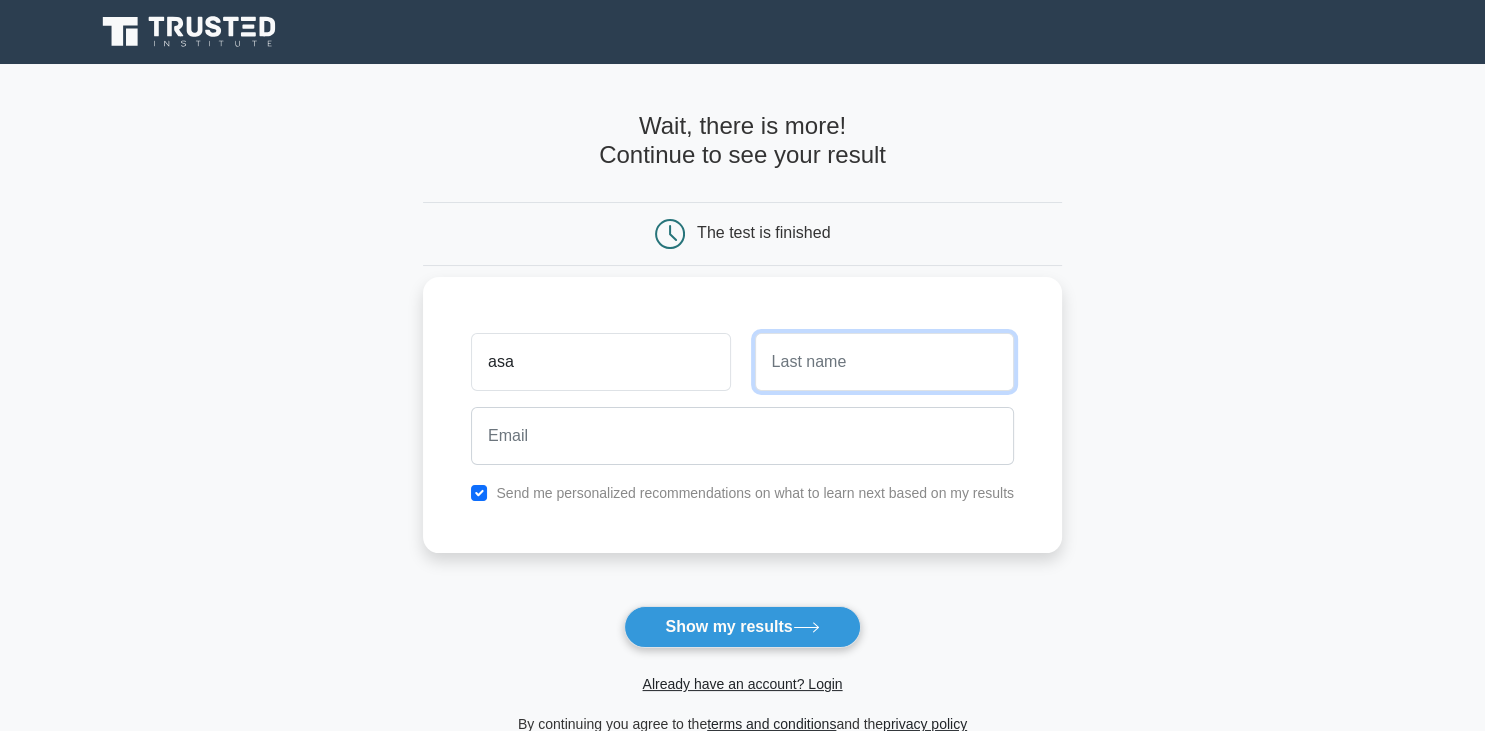click at bounding box center [884, 362] 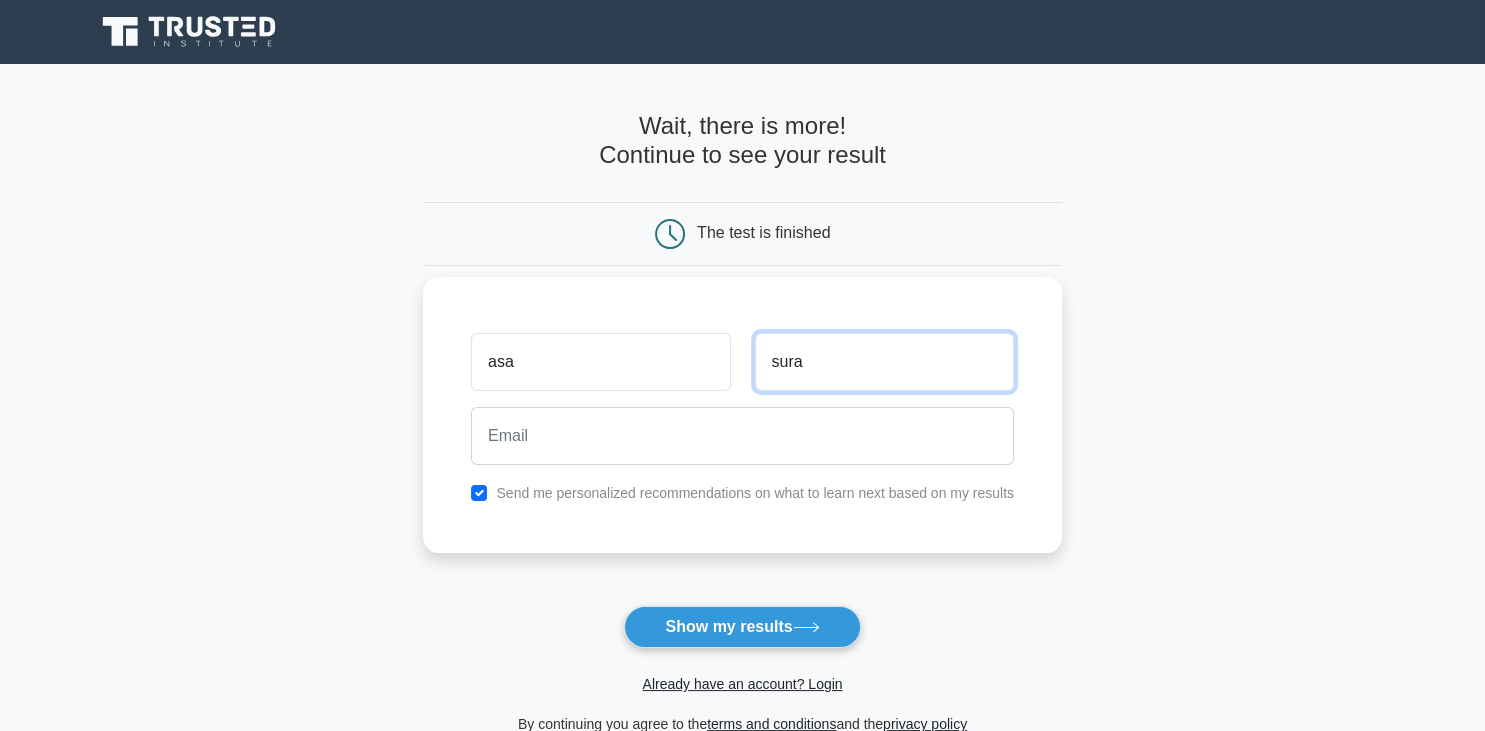 type on "sura" 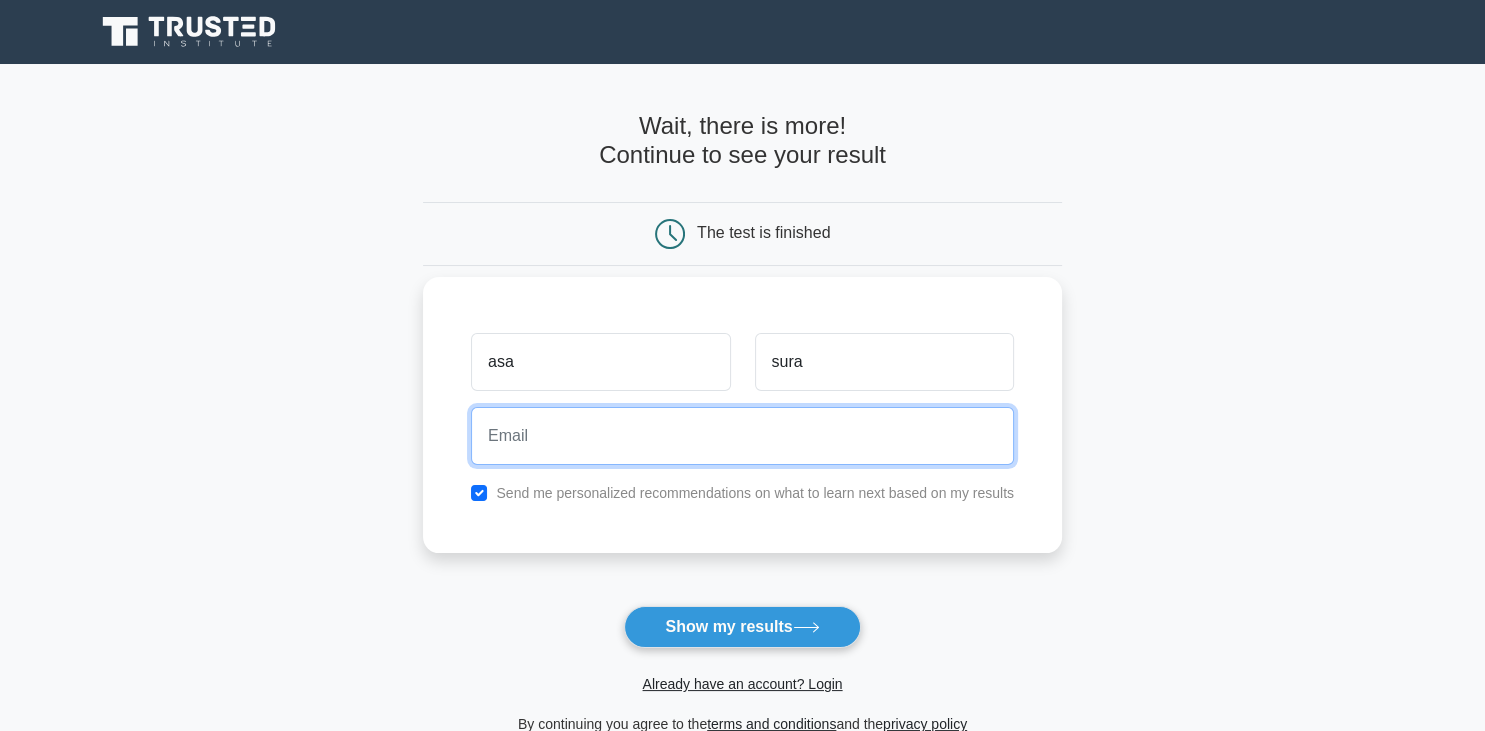 click at bounding box center (742, 436) 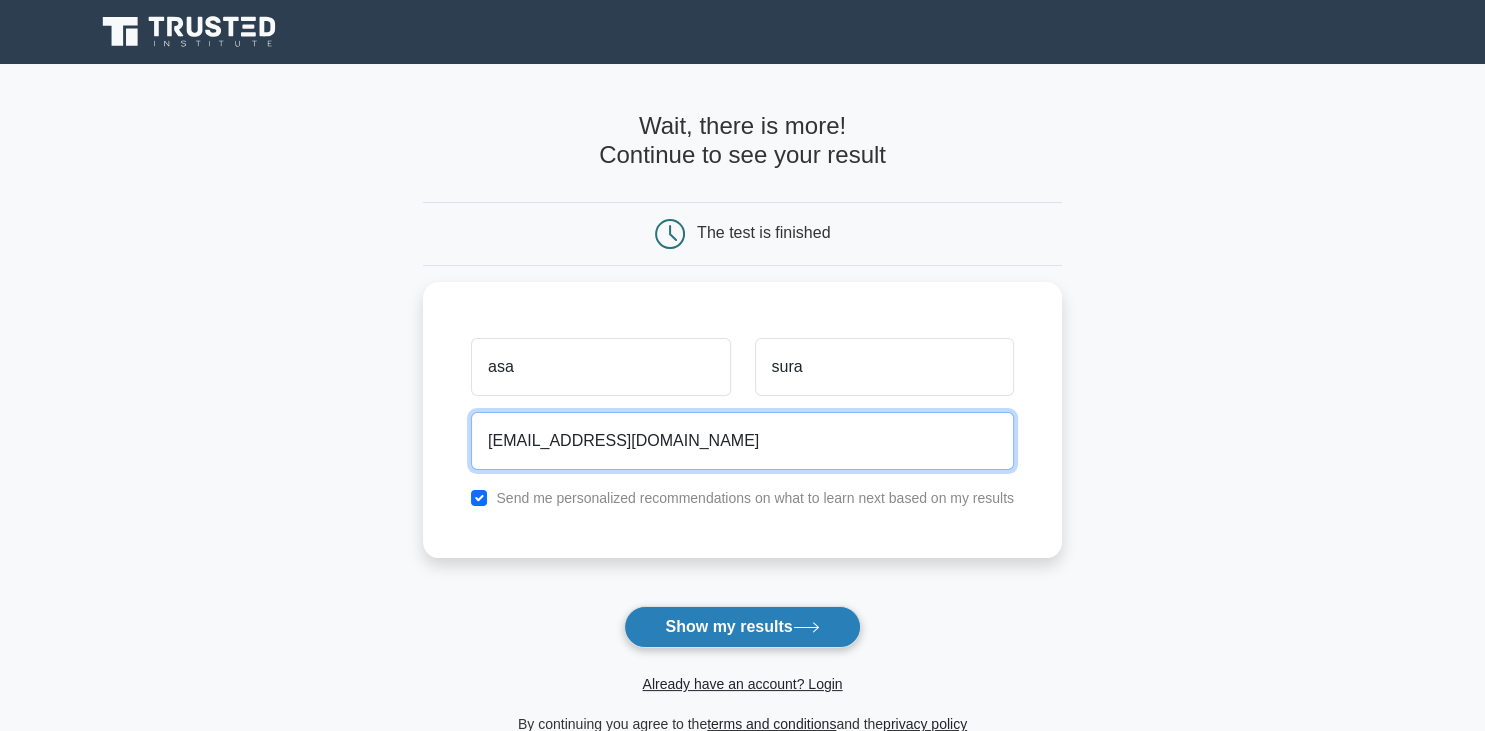 type on "asanka914@gmail.com" 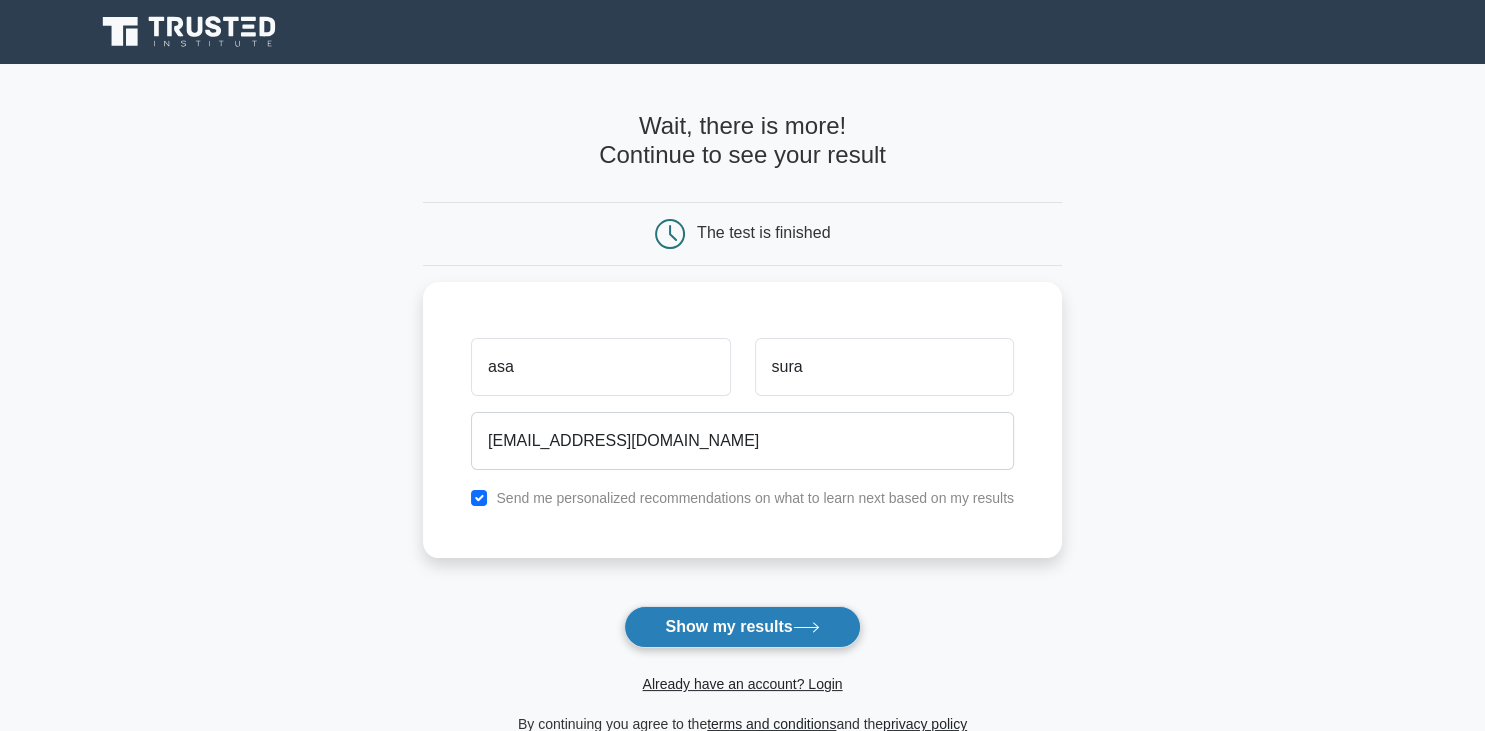 click on "Show my results" at bounding box center (742, 627) 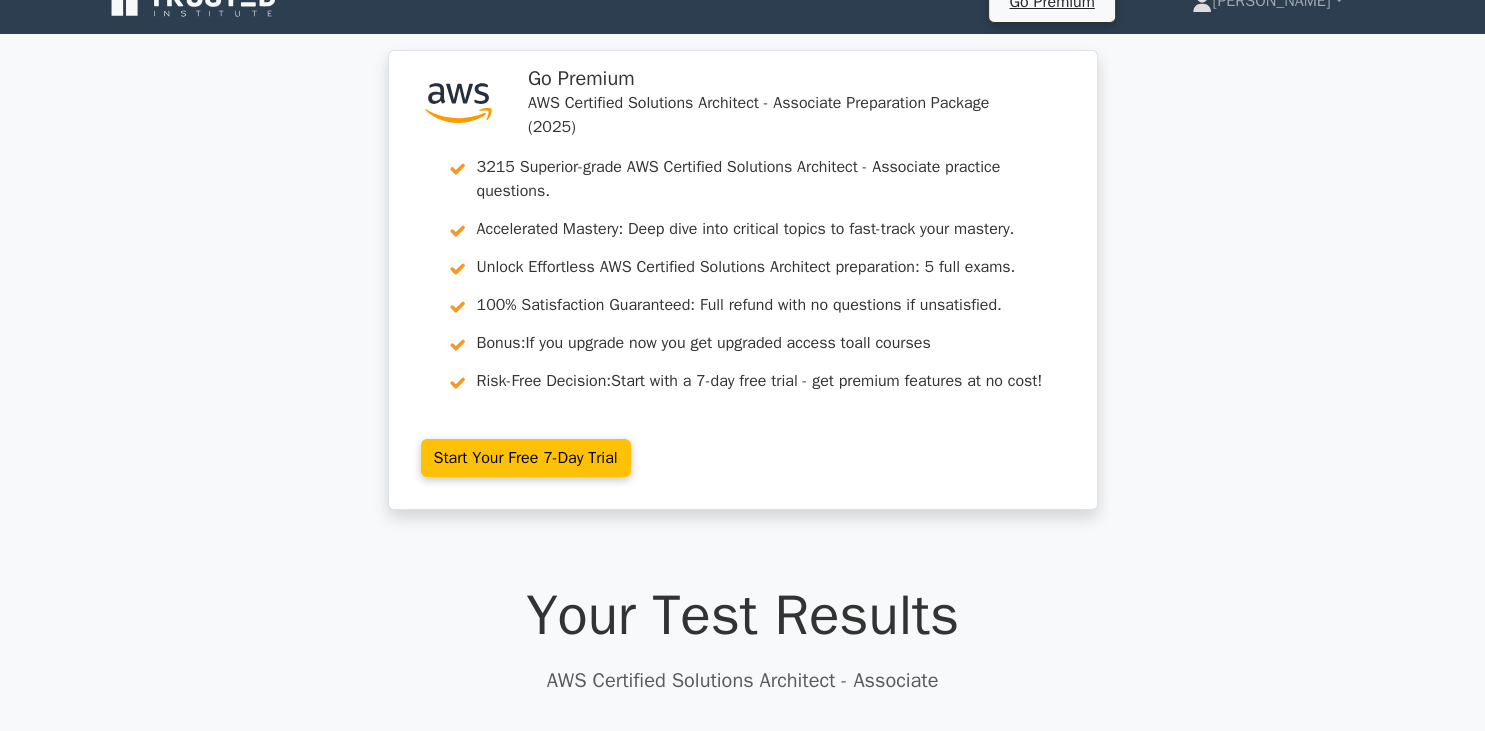 scroll, scrollTop: 0, scrollLeft: 0, axis: both 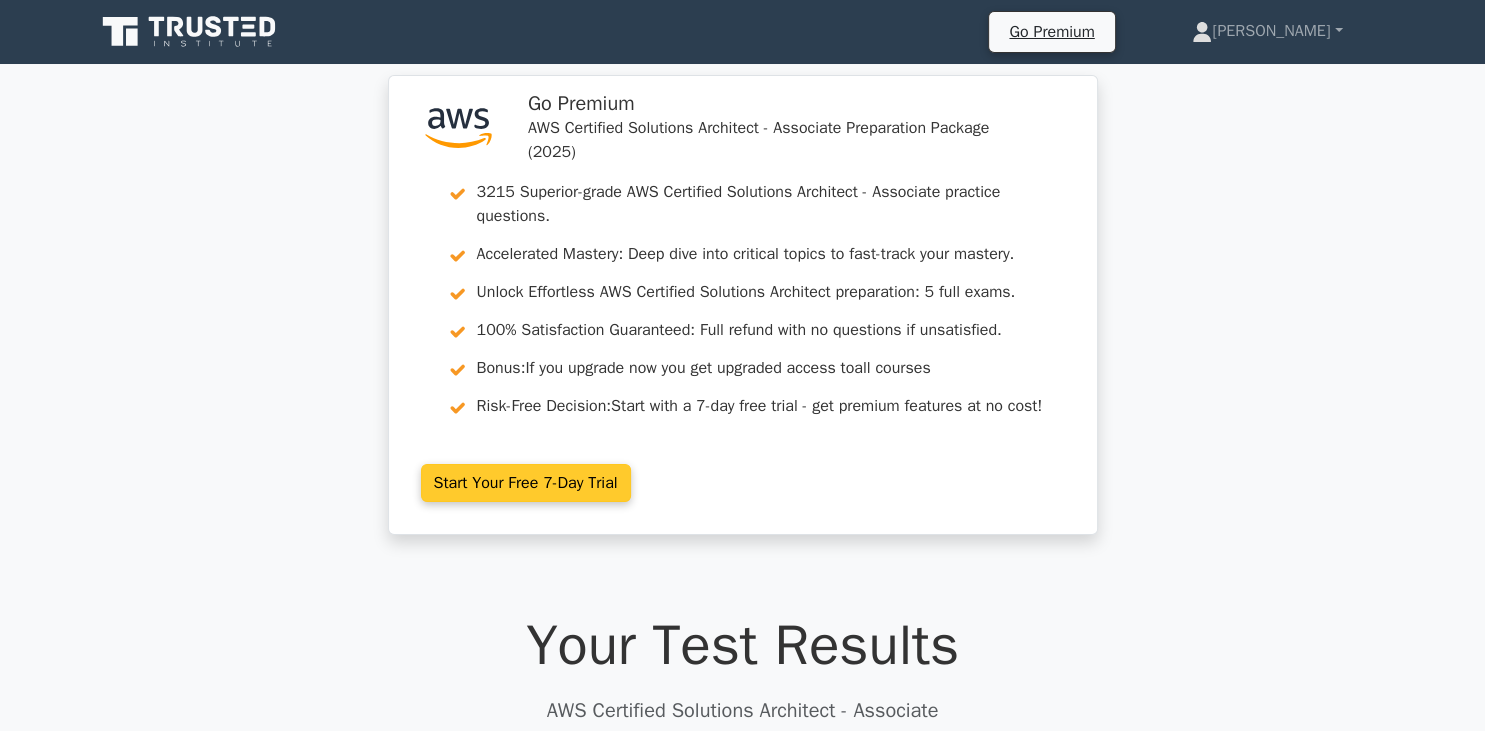 click on "Start Your Free 7-Day Trial" at bounding box center (526, 483) 